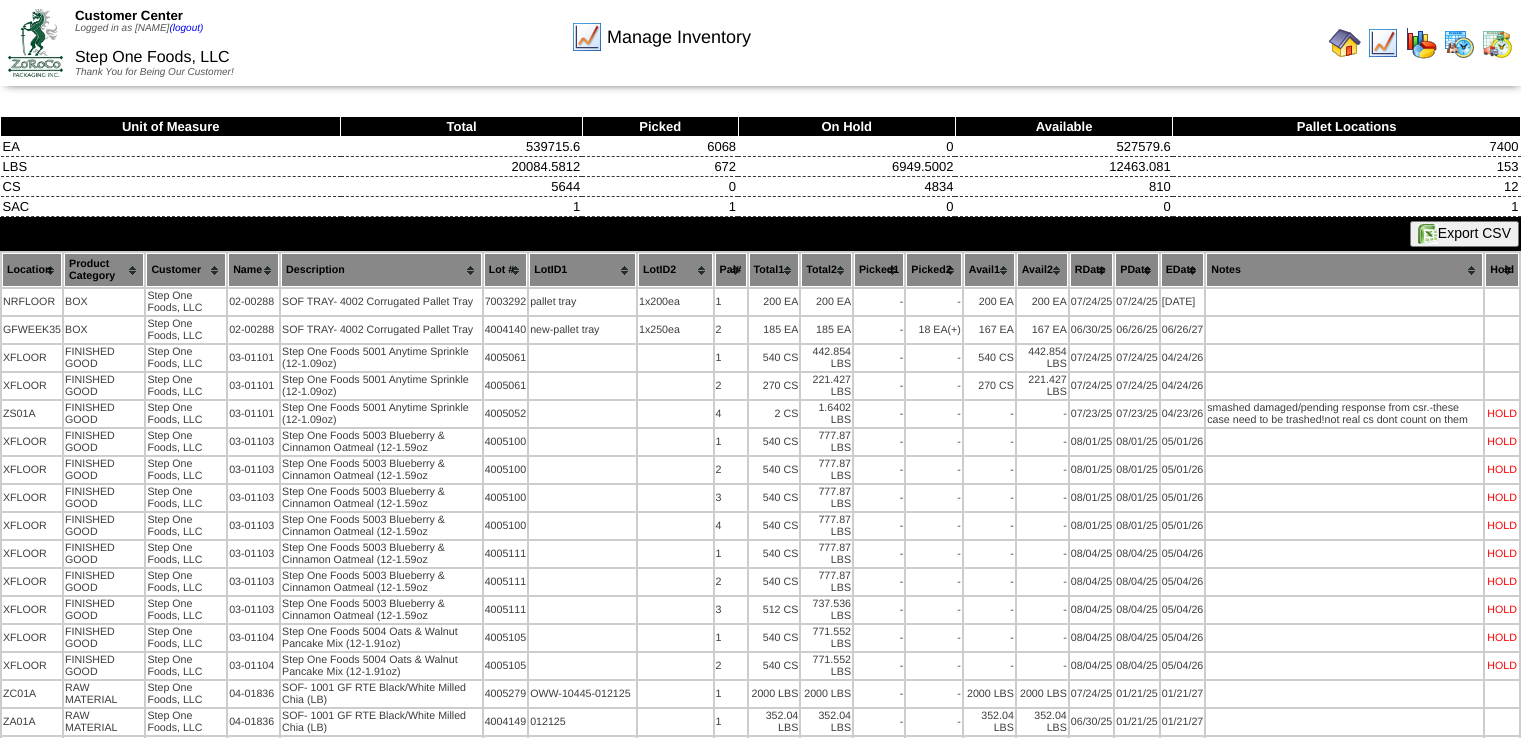 scroll, scrollTop: 23, scrollLeft: 0, axis: vertical 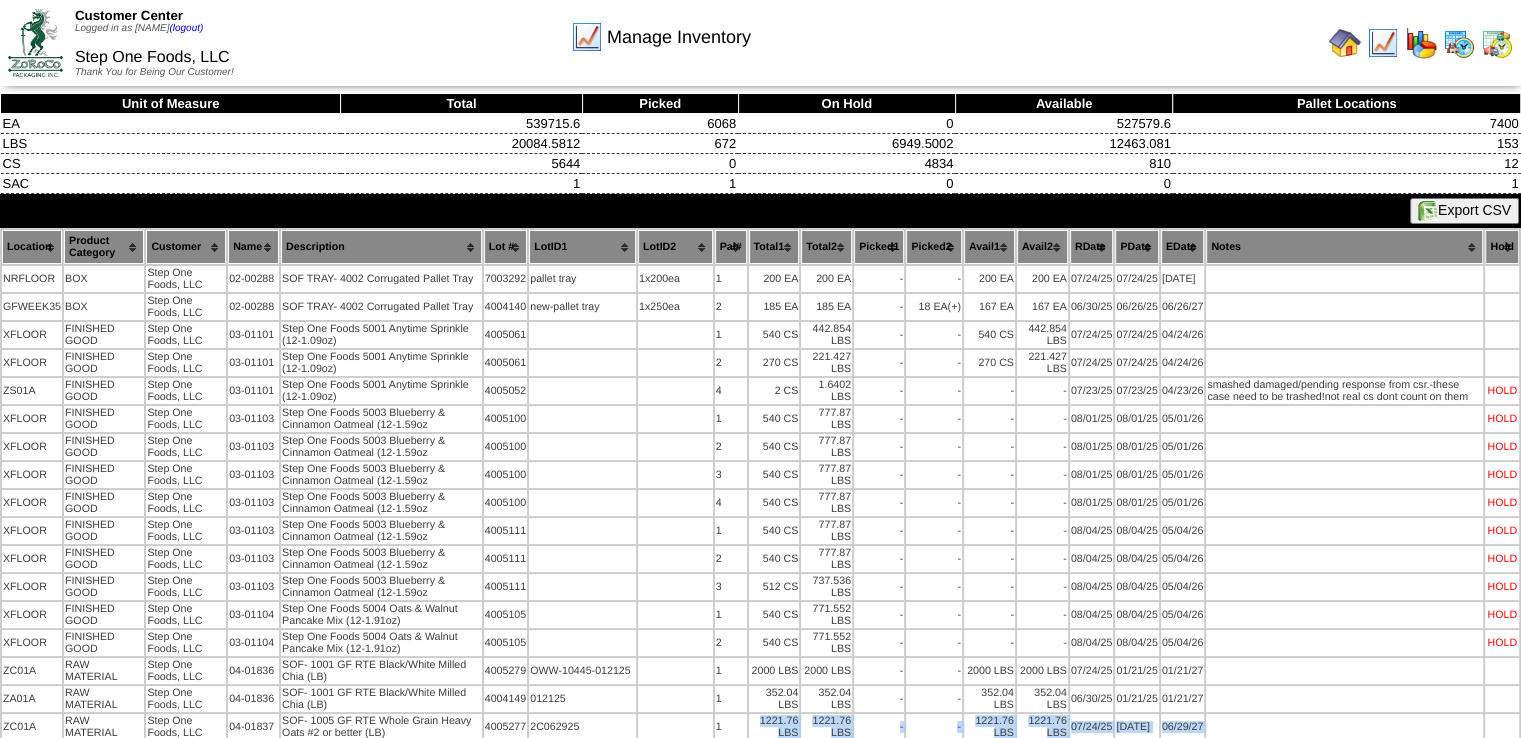 click at bounding box center [1345, 43] 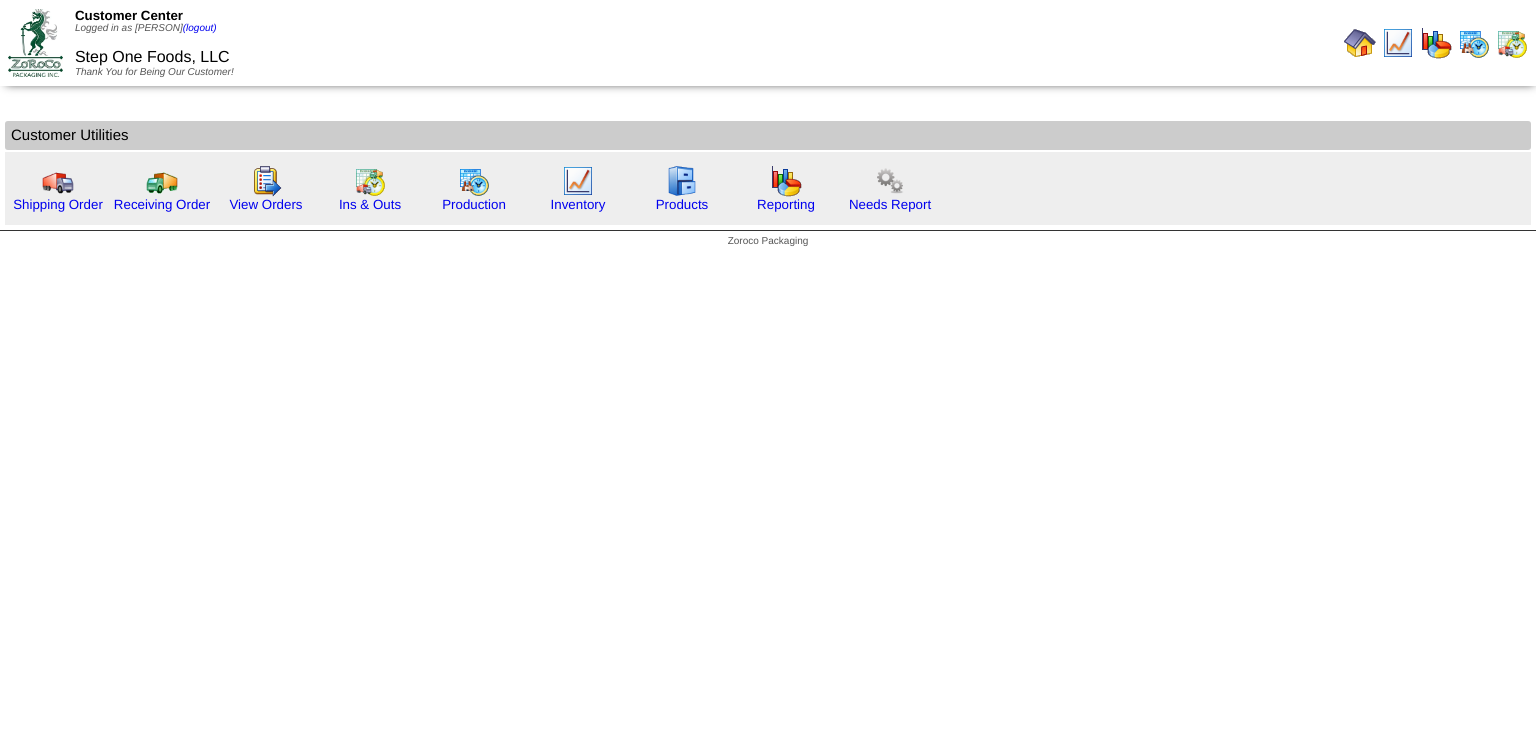 scroll, scrollTop: 0, scrollLeft: 0, axis: both 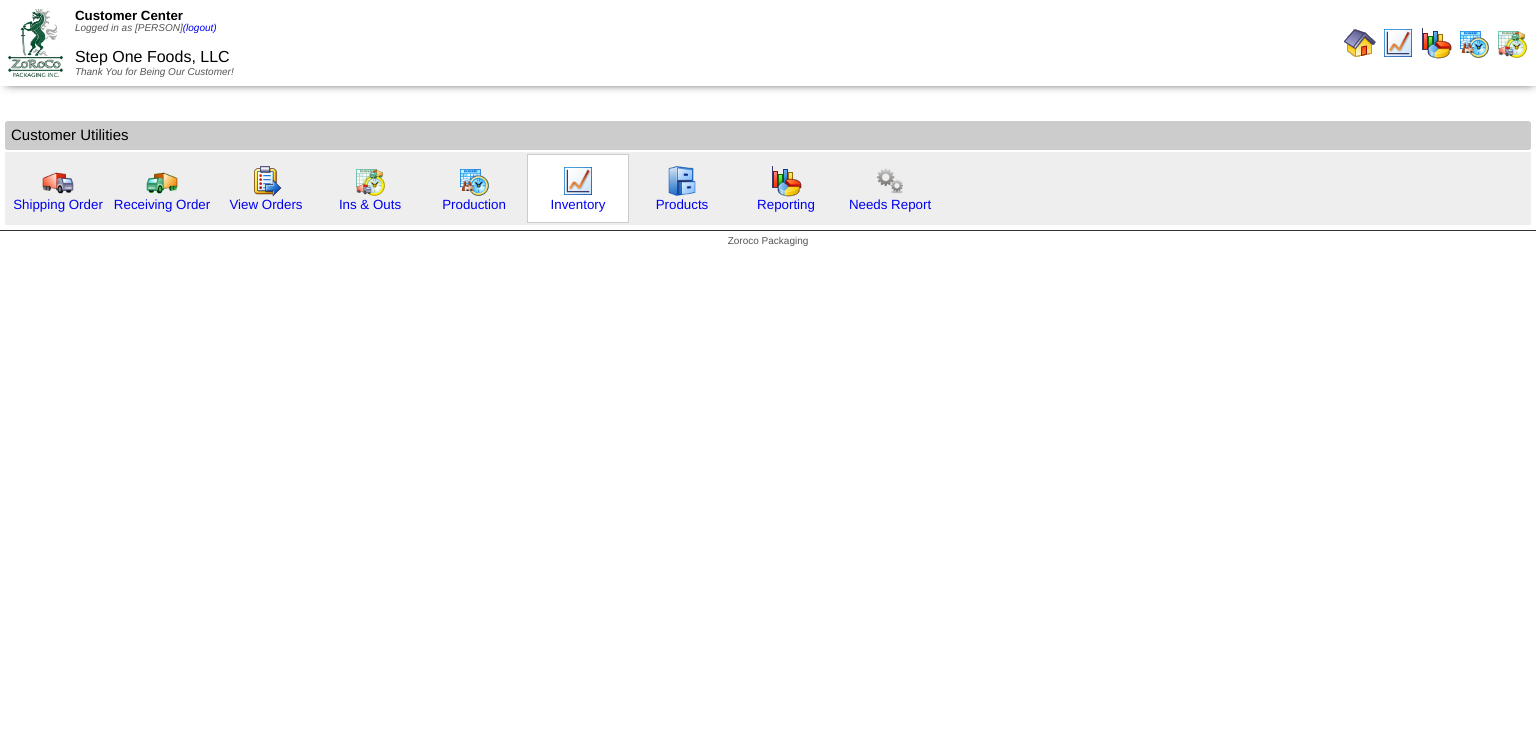 click on "Inventory" at bounding box center (578, 188) 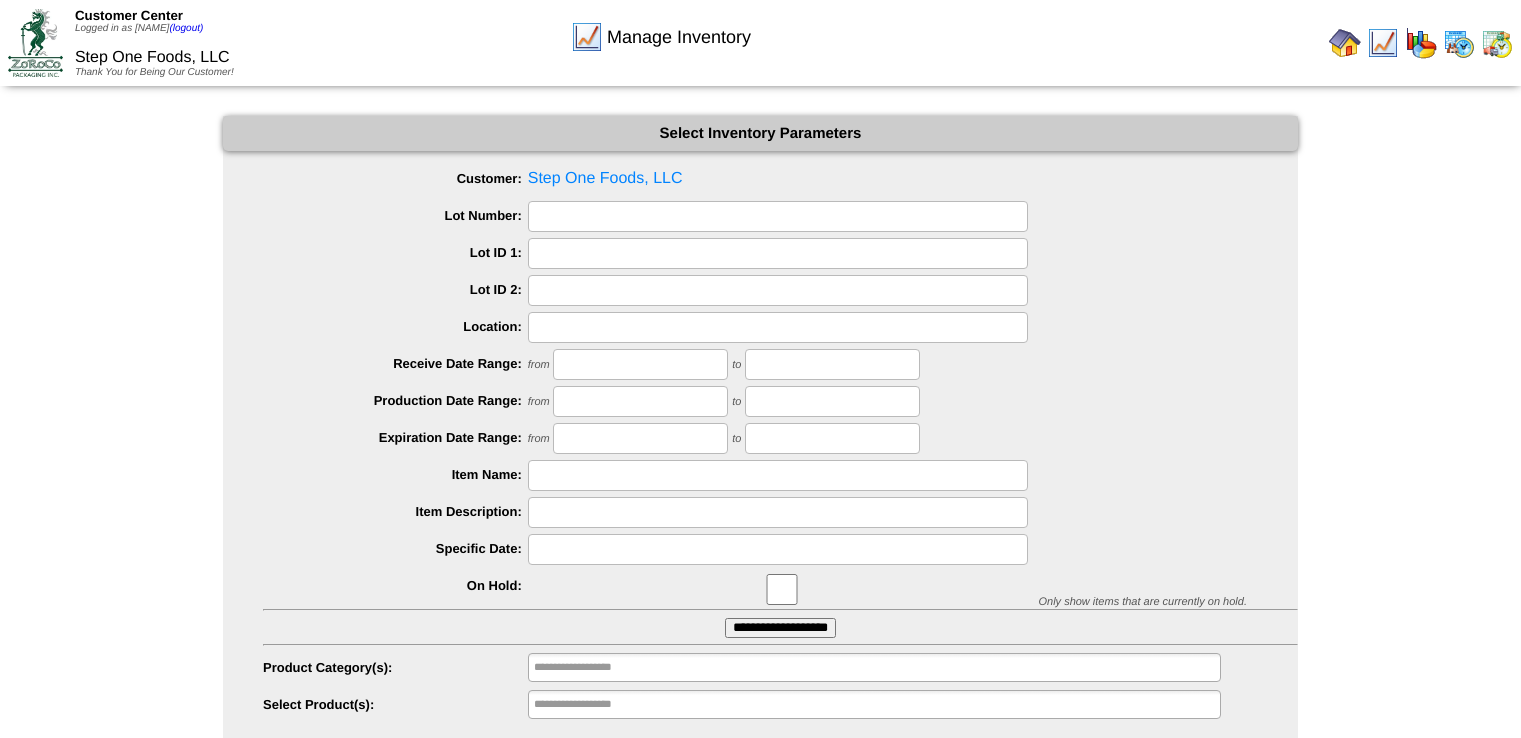 scroll, scrollTop: 0, scrollLeft: 0, axis: both 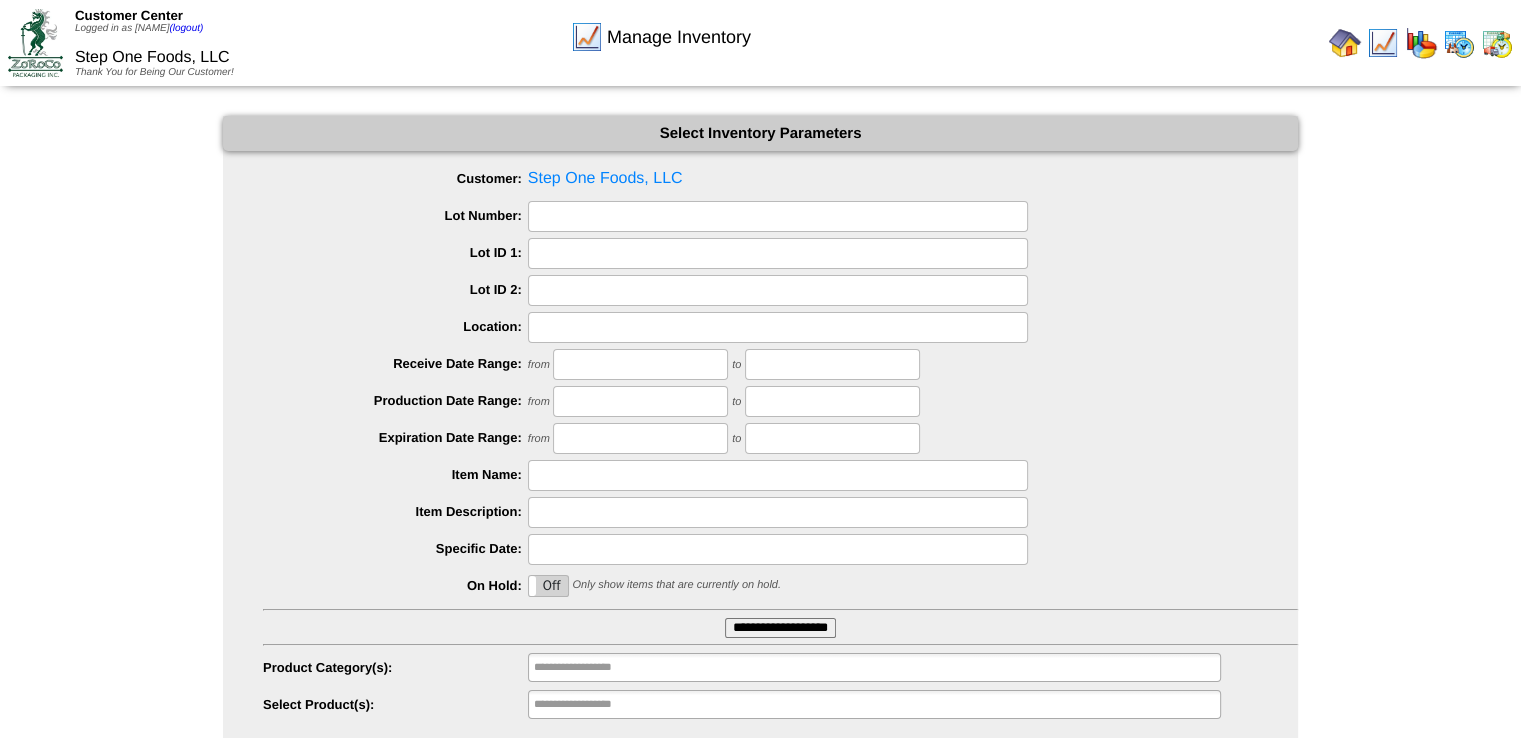 click on "**********" at bounding box center [780, 628] 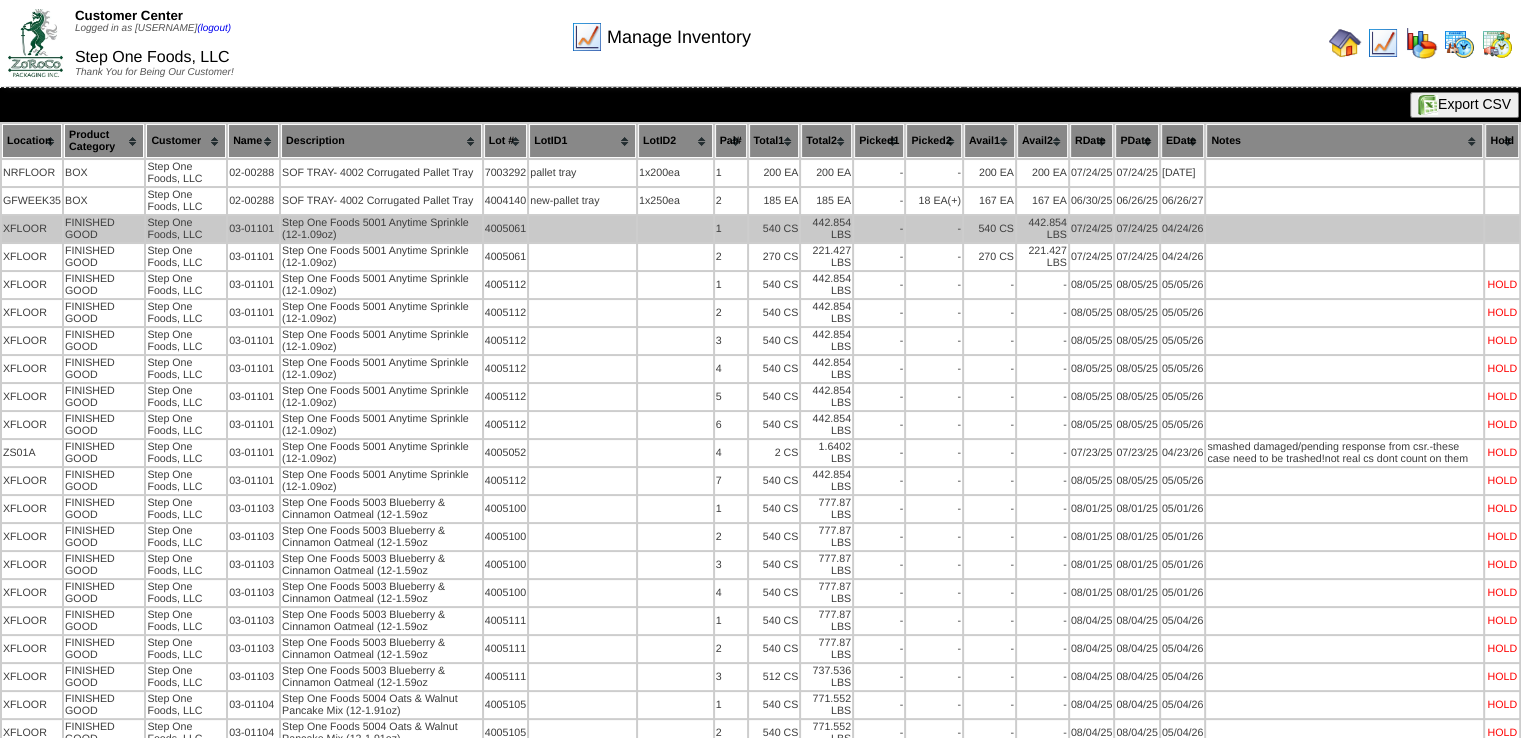scroll, scrollTop: 0, scrollLeft: 0, axis: both 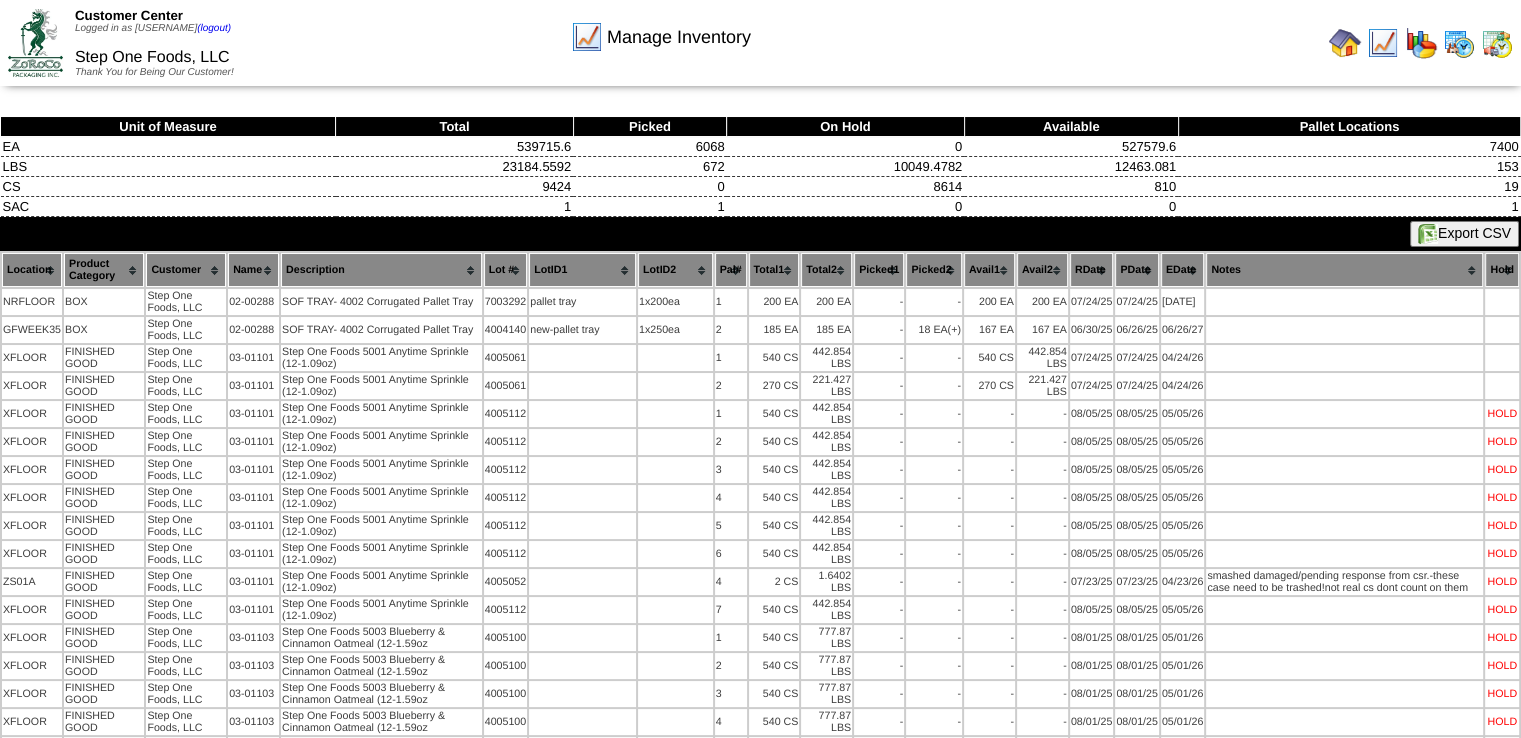 click at bounding box center (1459, 43) 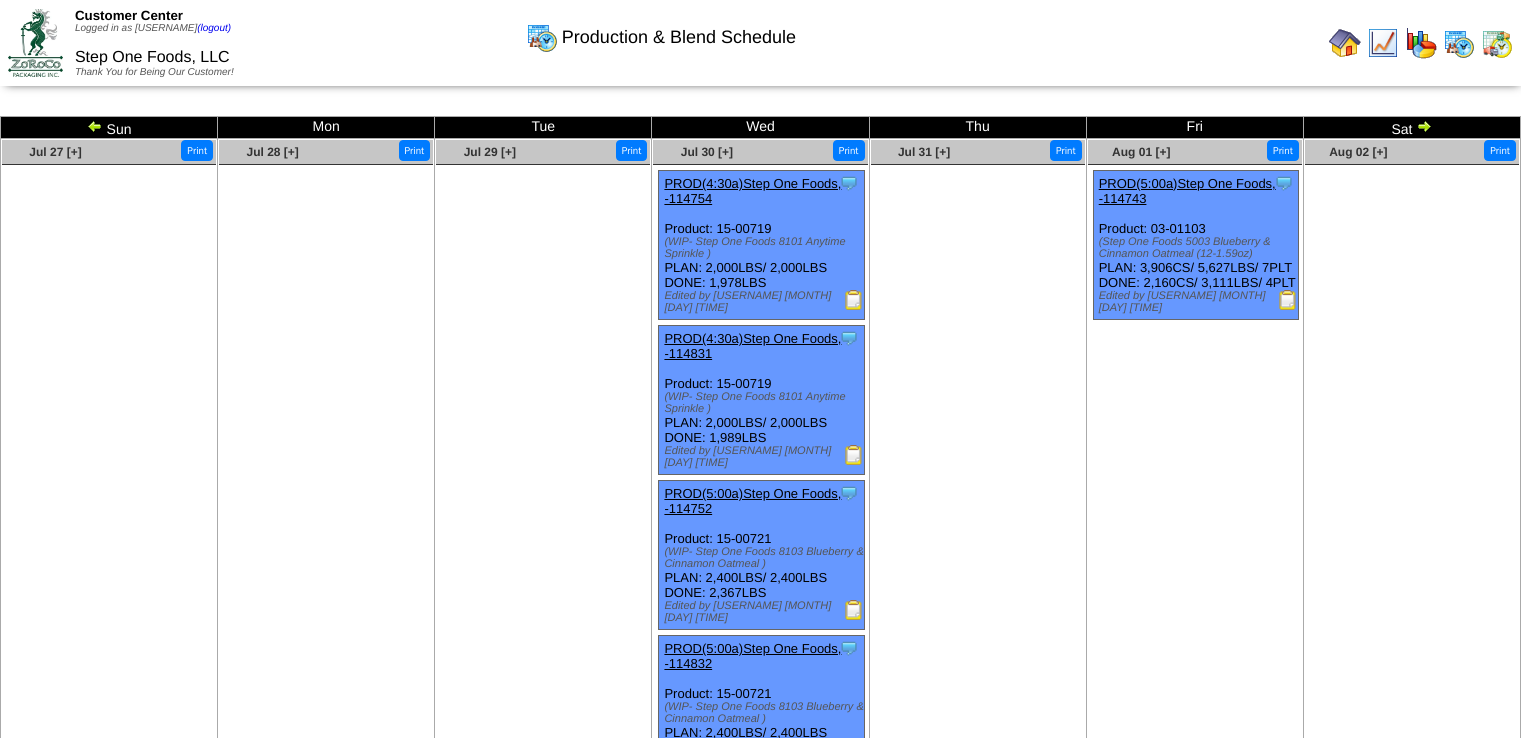 scroll, scrollTop: 0, scrollLeft: 0, axis: both 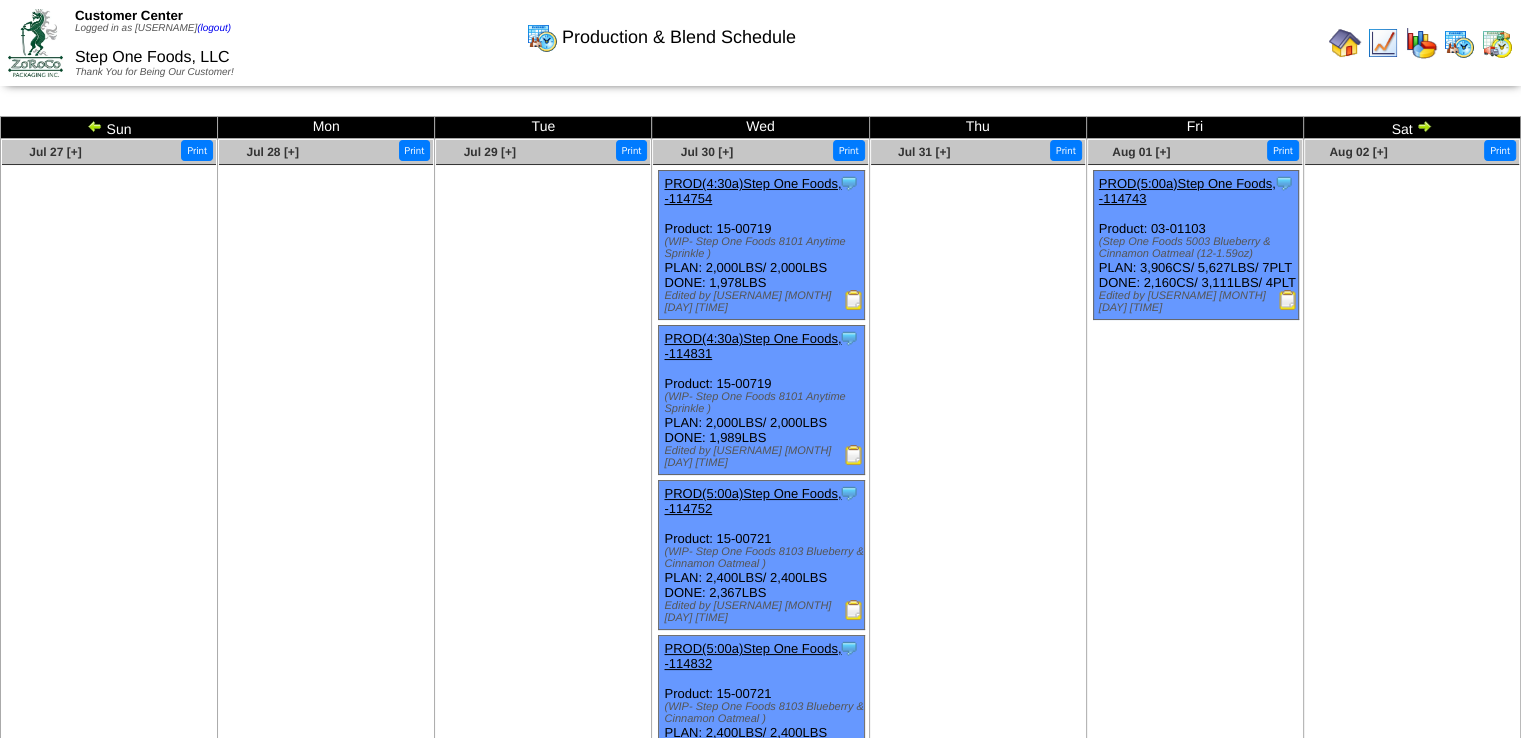 click at bounding box center [1424, 126] 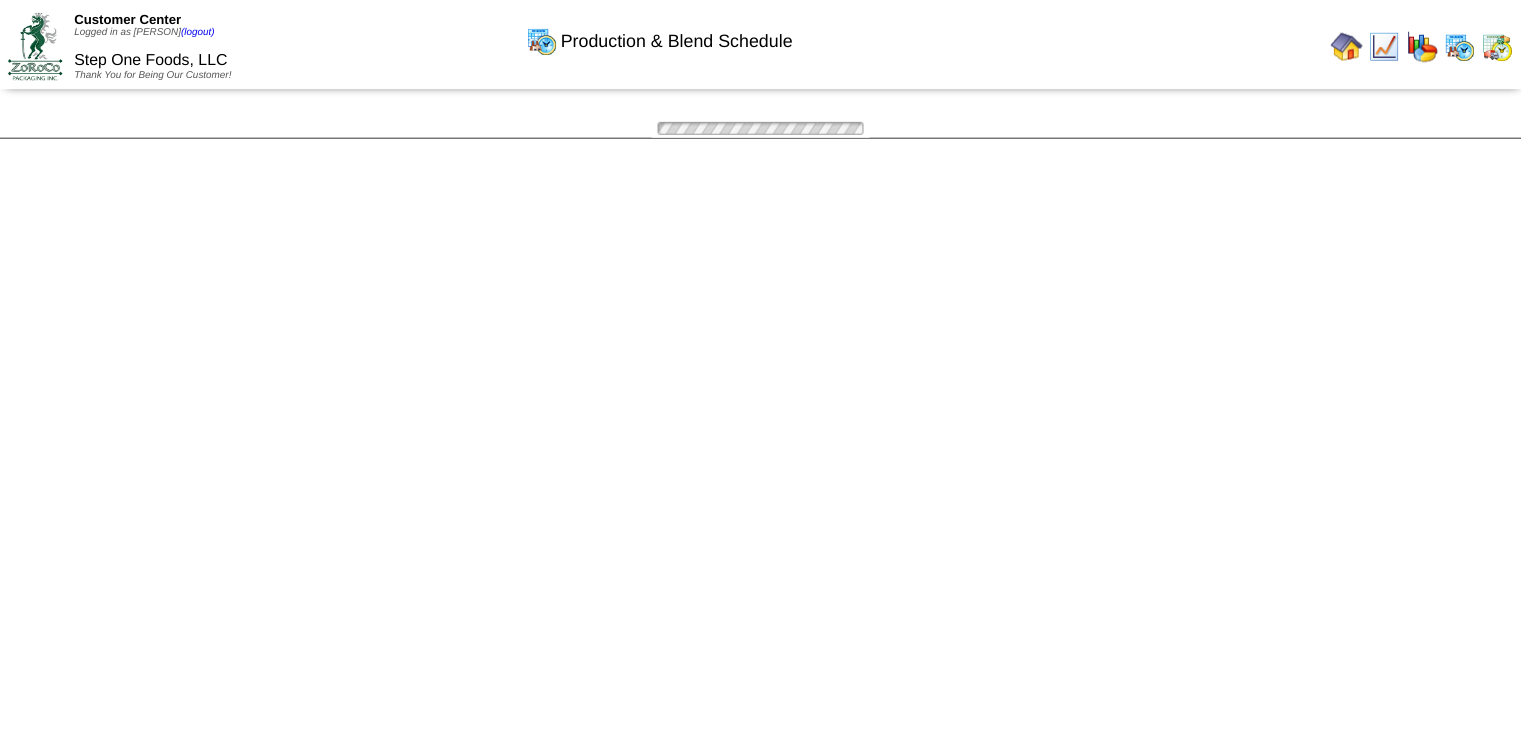 scroll, scrollTop: 0, scrollLeft: 0, axis: both 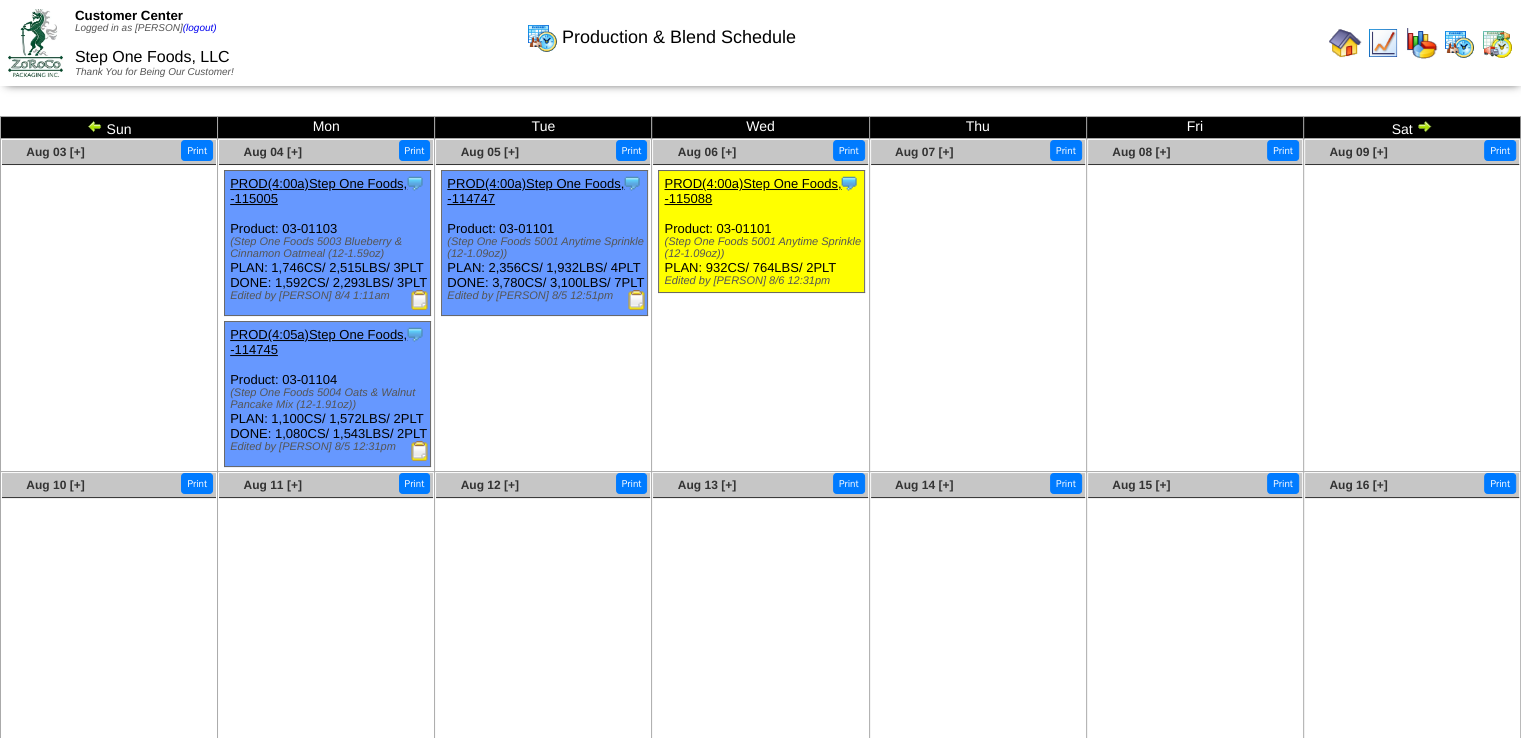 click at bounding box center [1424, 126] 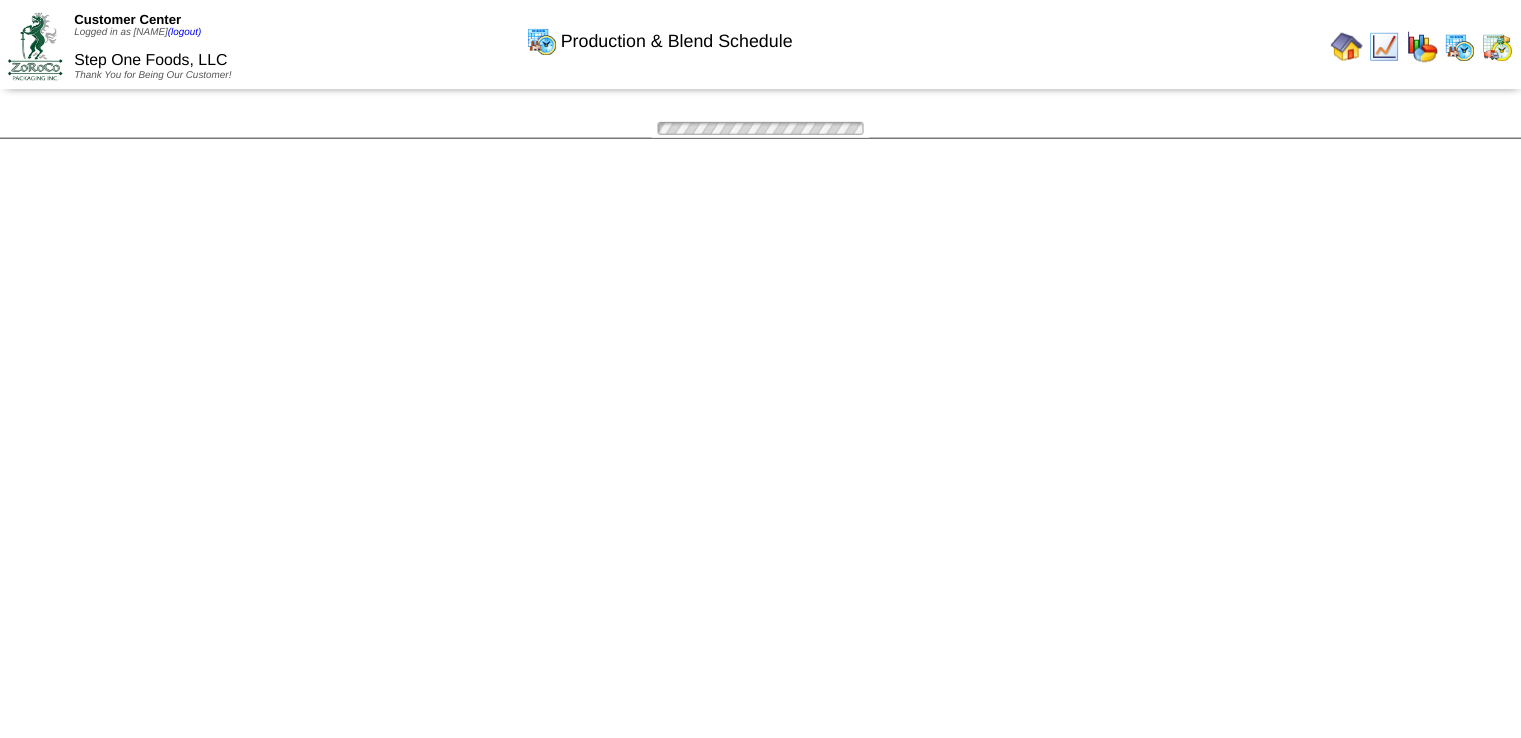 scroll, scrollTop: 0, scrollLeft: 0, axis: both 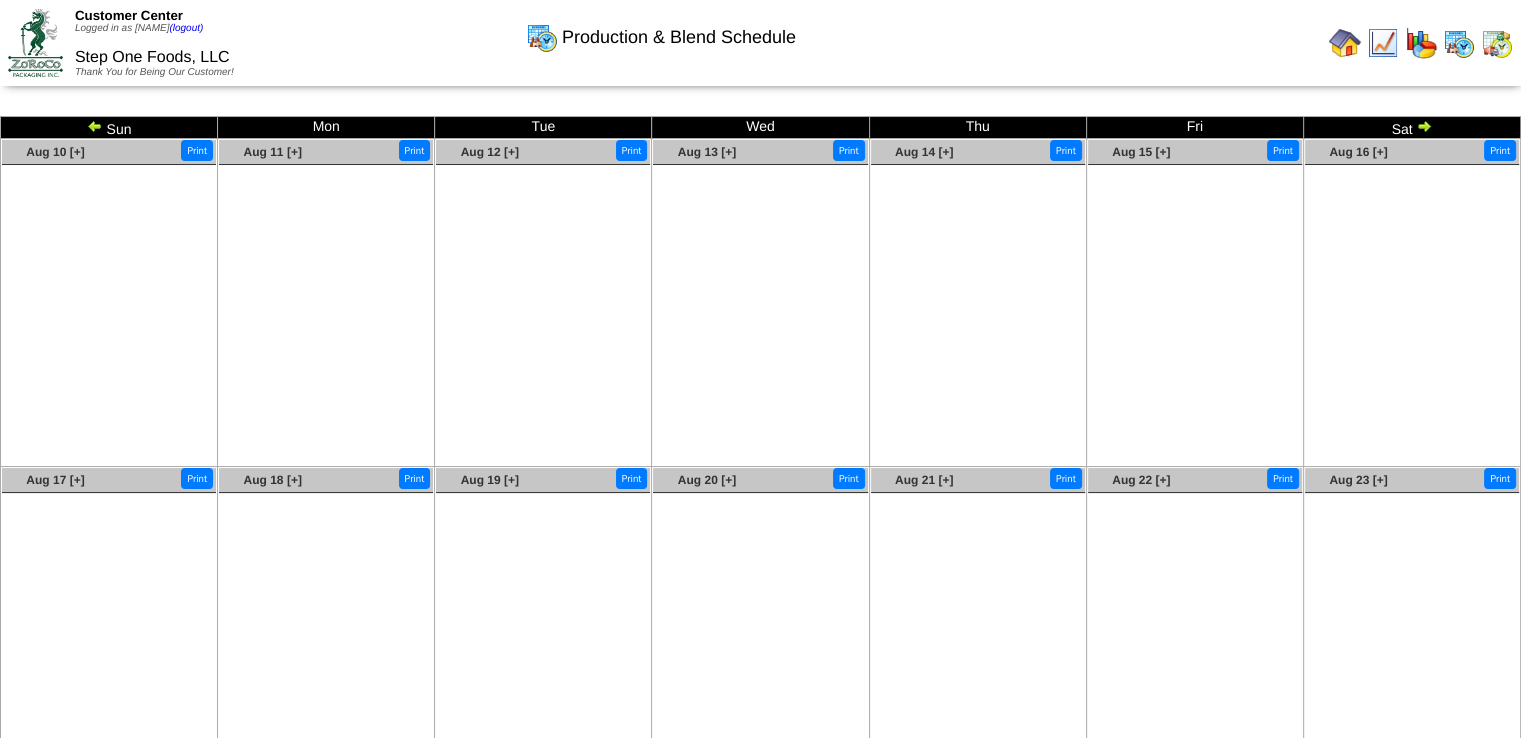 click at bounding box center [1424, 126] 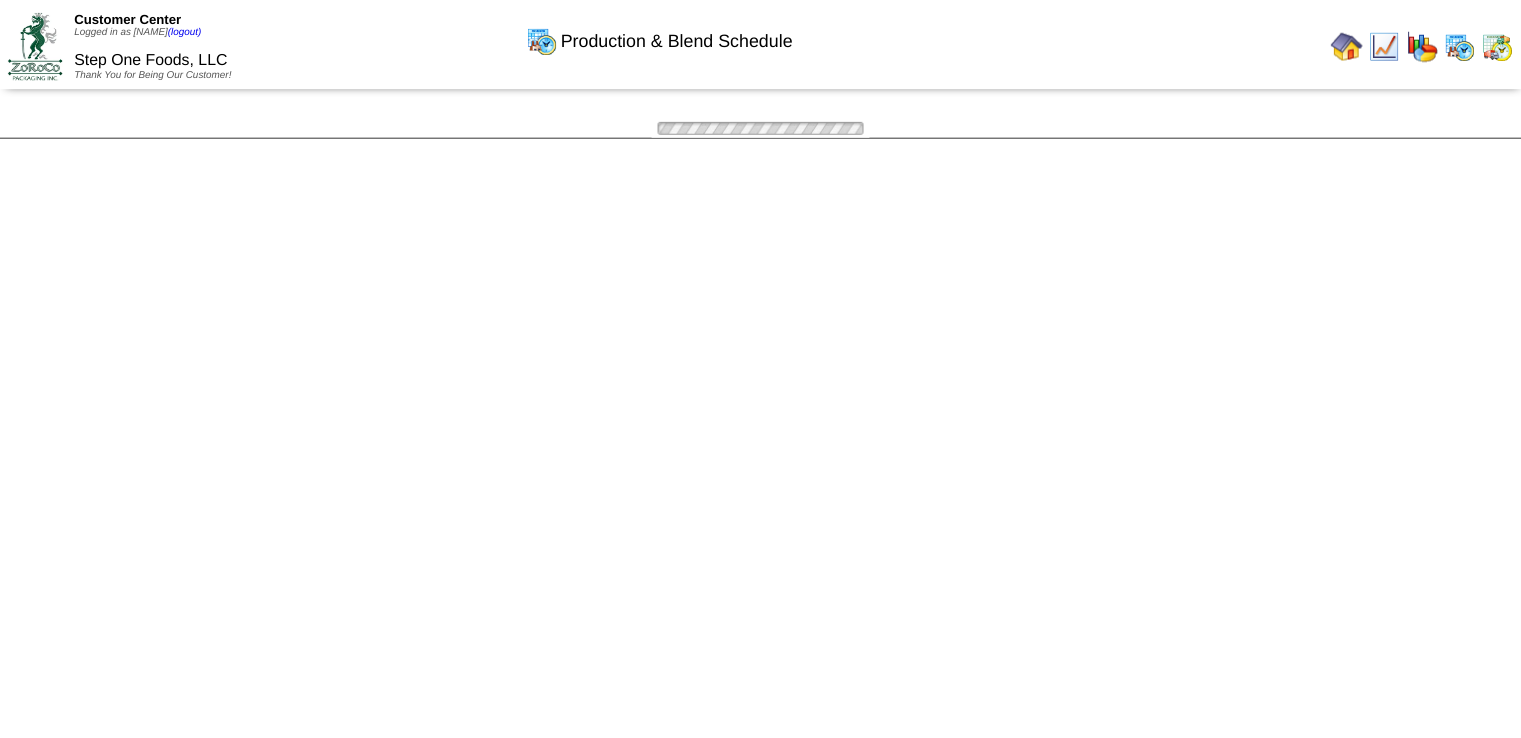 scroll, scrollTop: 0, scrollLeft: 0, axis: both 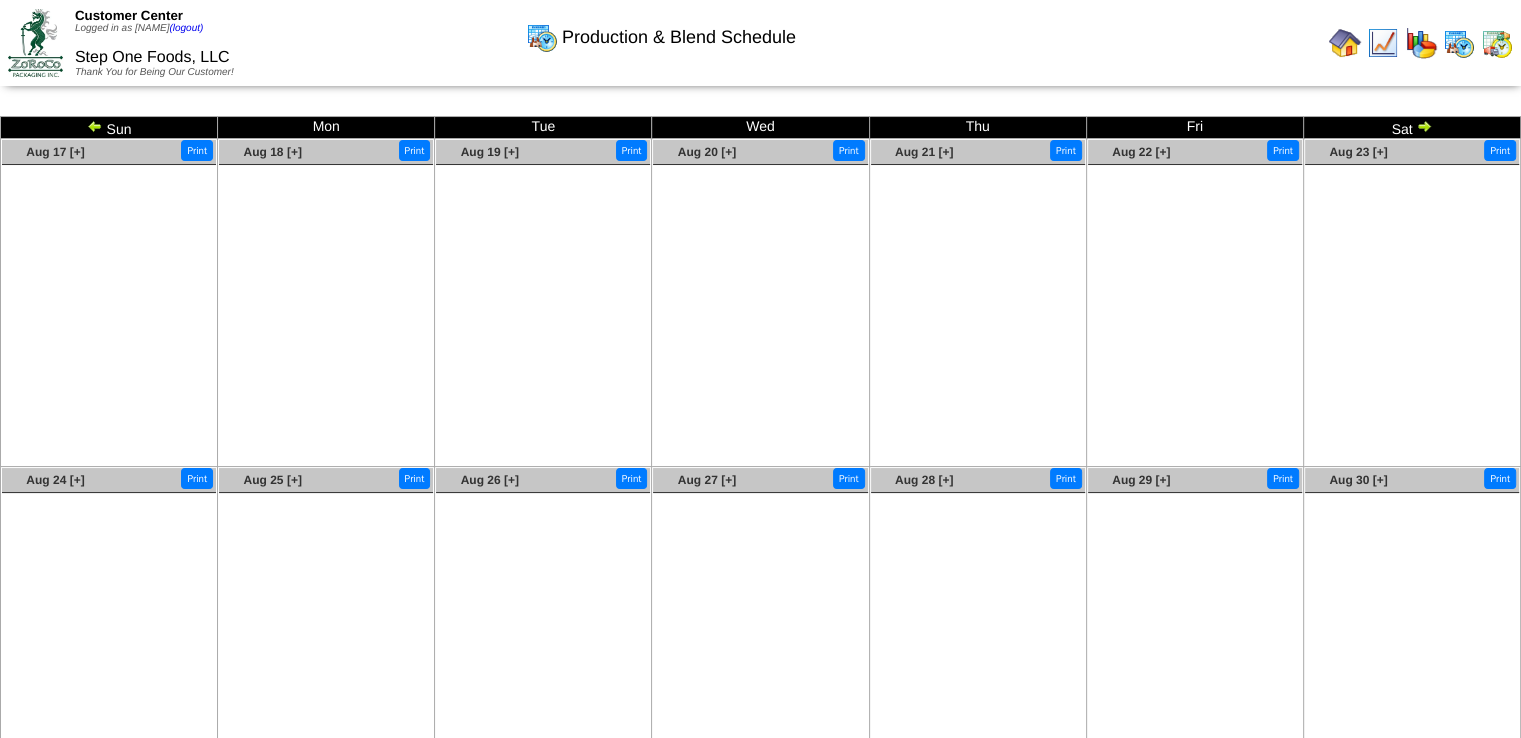 click at bounding box center (95, 126) 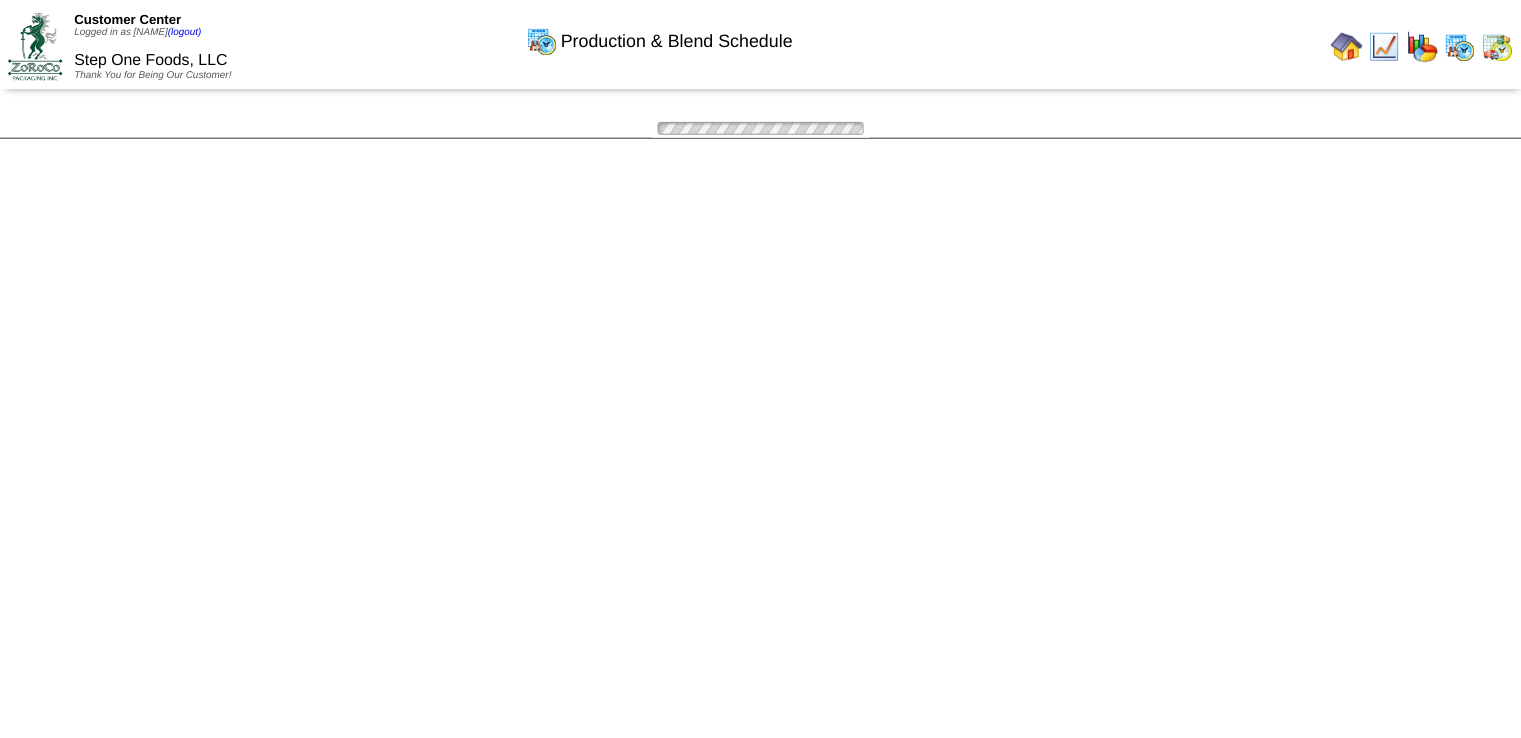 scroll, scrollTop: 0, scrollLeft: 0, axis: both 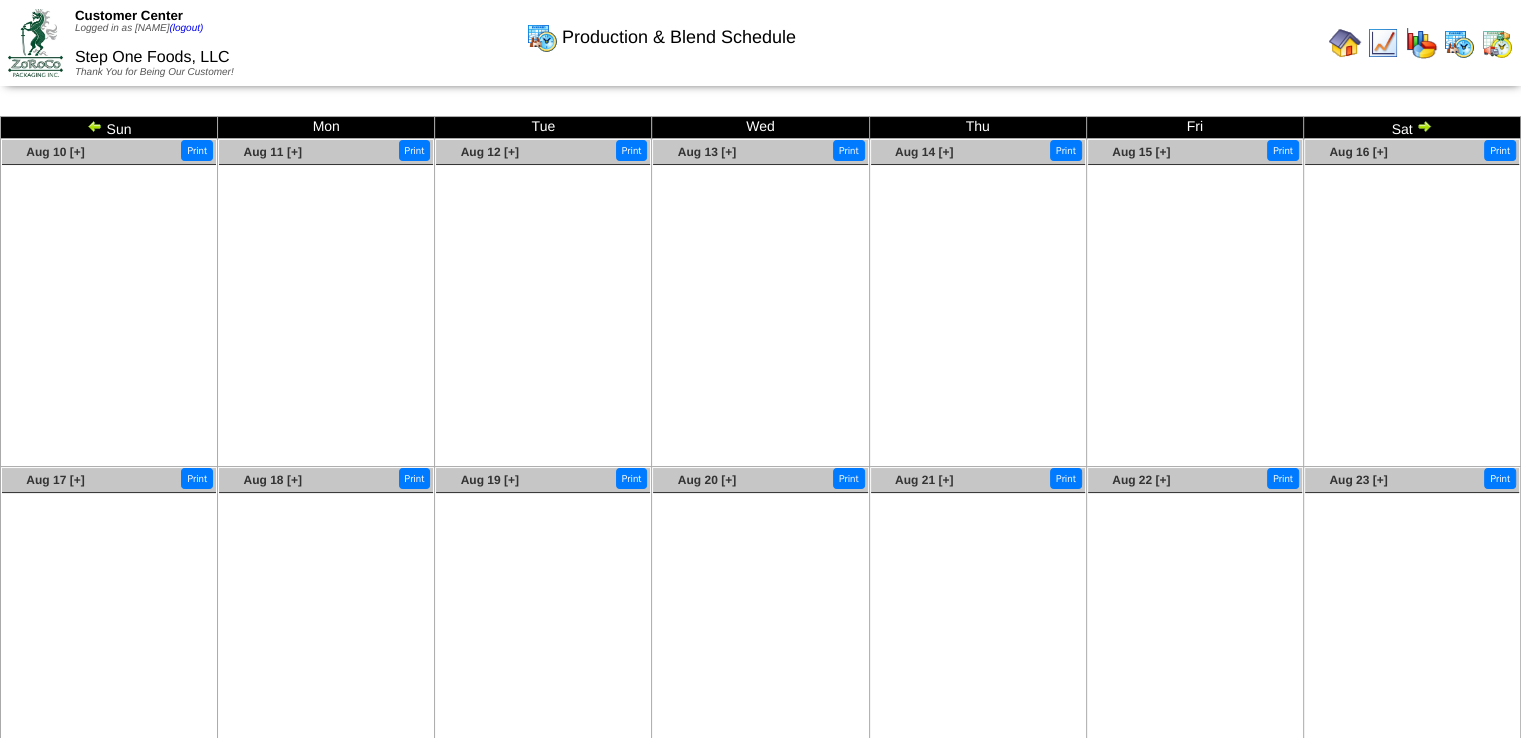 click at bounding box center (95, 126) 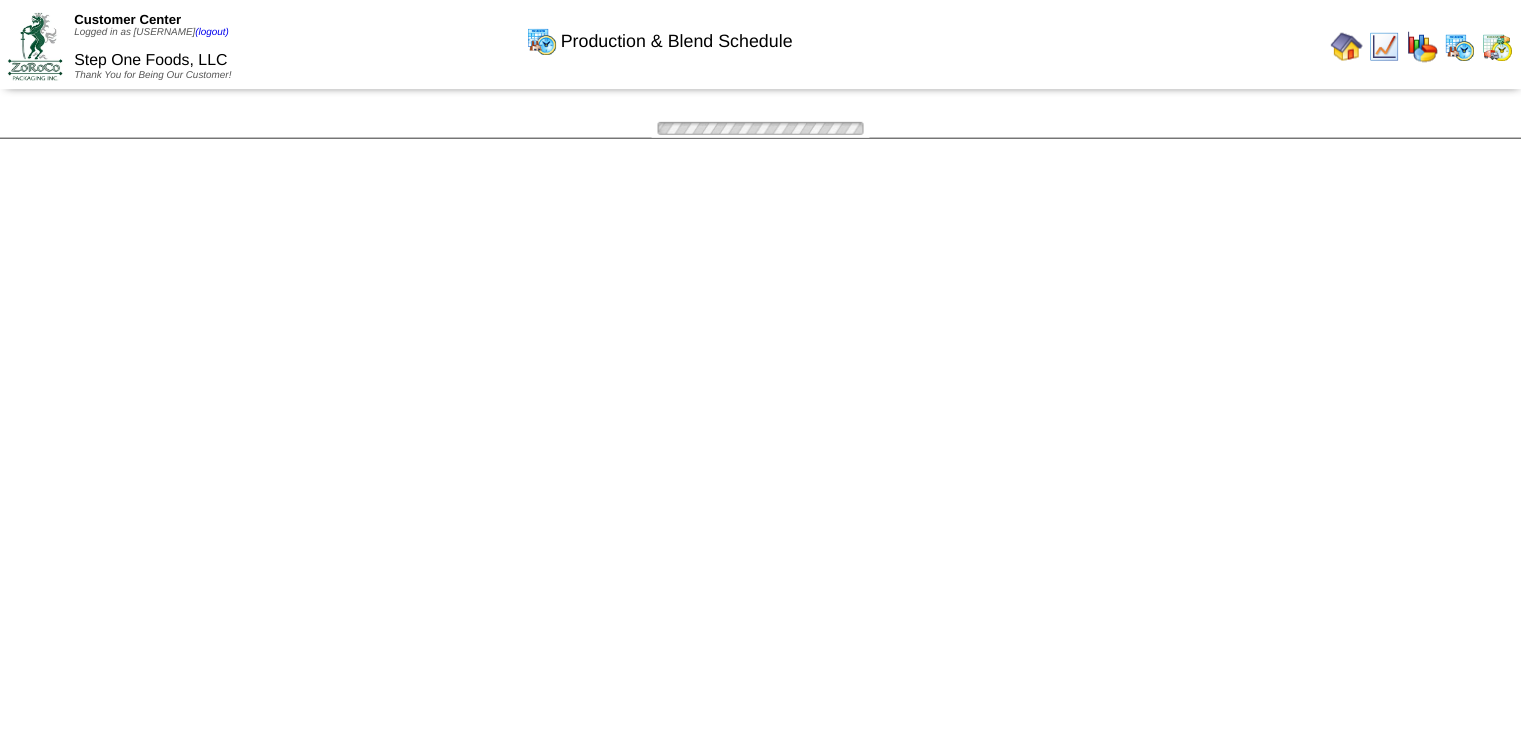 scroll, scrollTop: 0, scrollLeft: 0, axis: both 